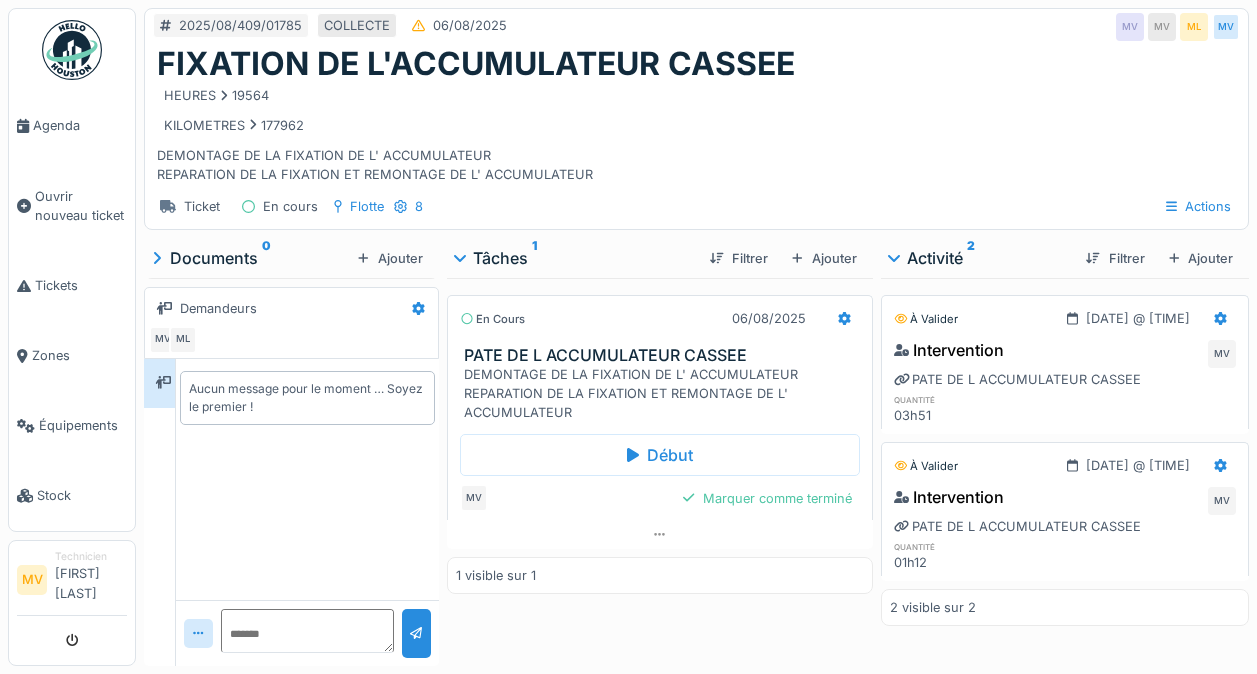 scroll, scrollTop: 0, scrollLeft: 0, axis: both 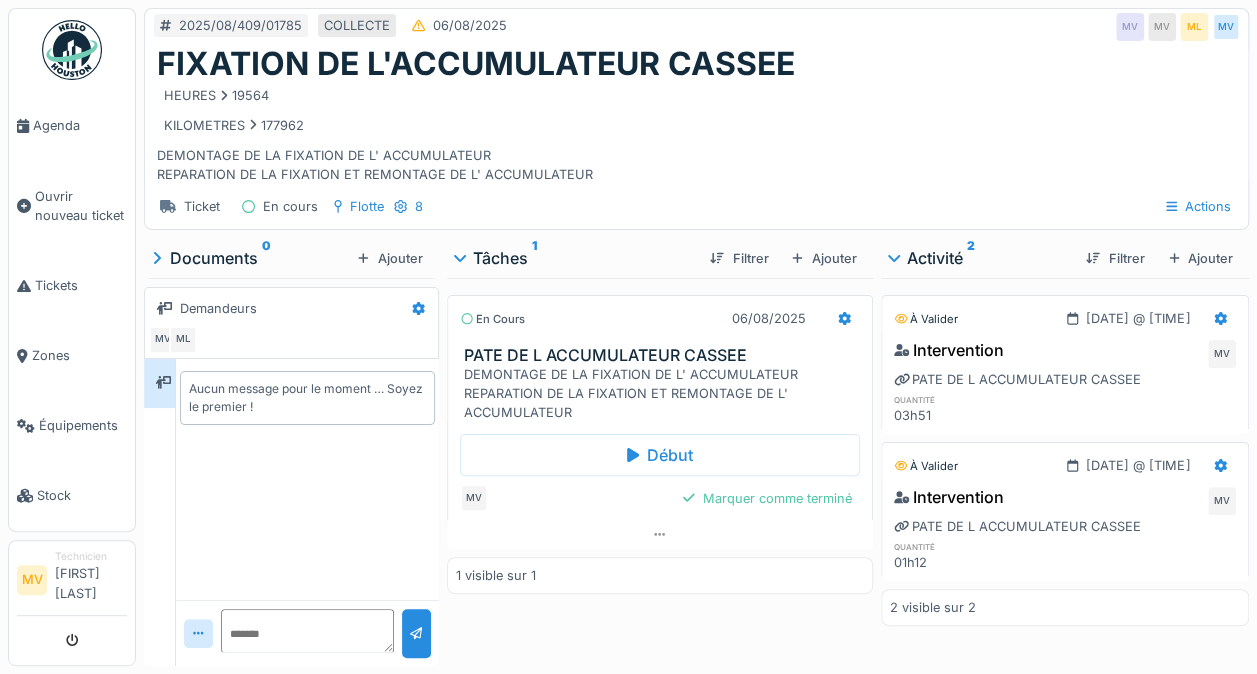 click on "Début" at bounding box center (660, 455) 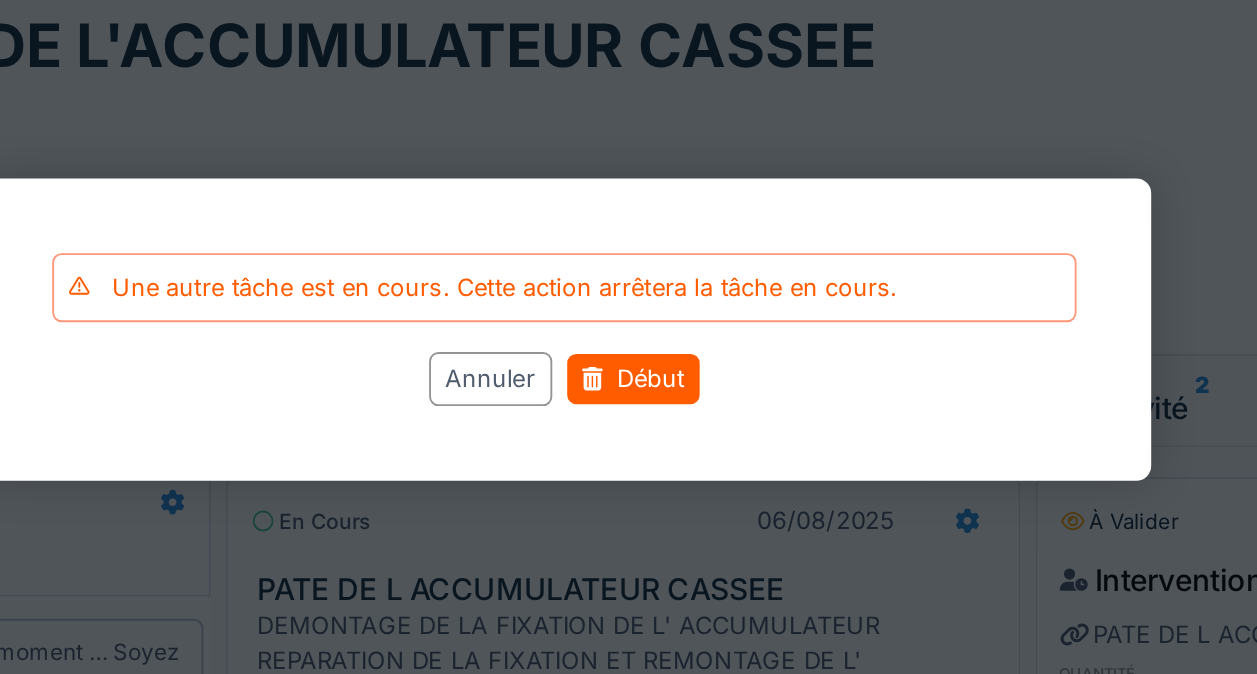 click at bounding box center (628, 337) 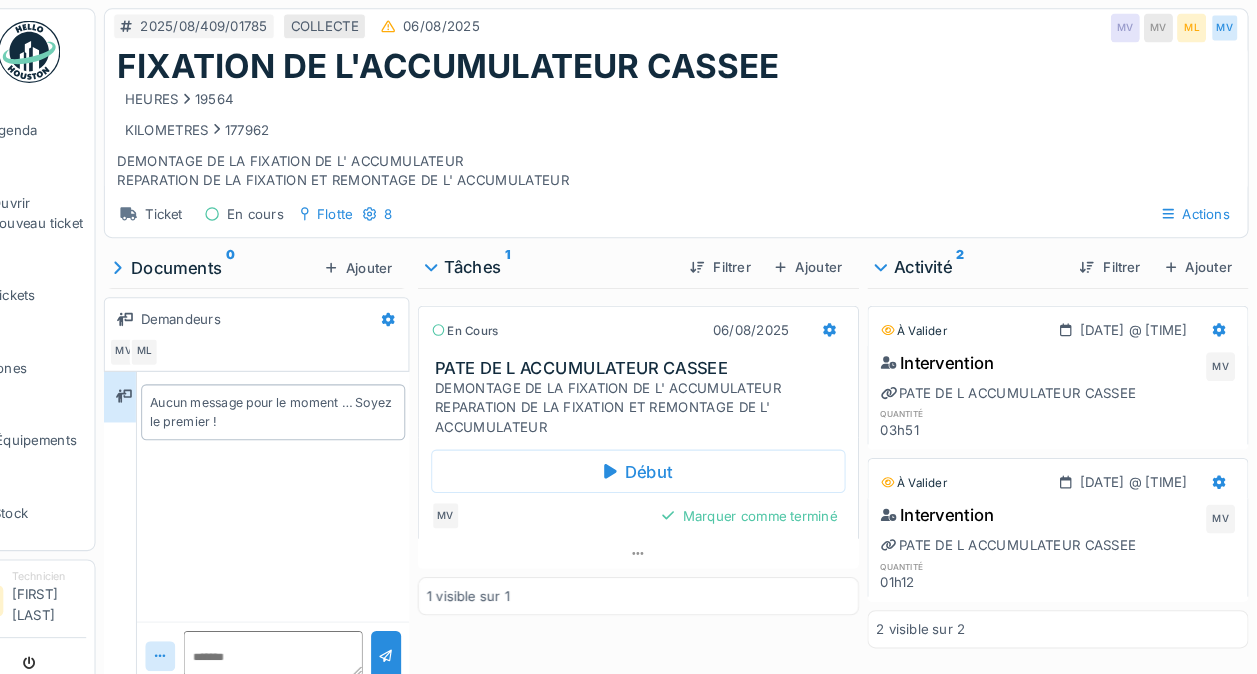 scroll, scrollTop: 0, scrollLeft: 0, axis: both 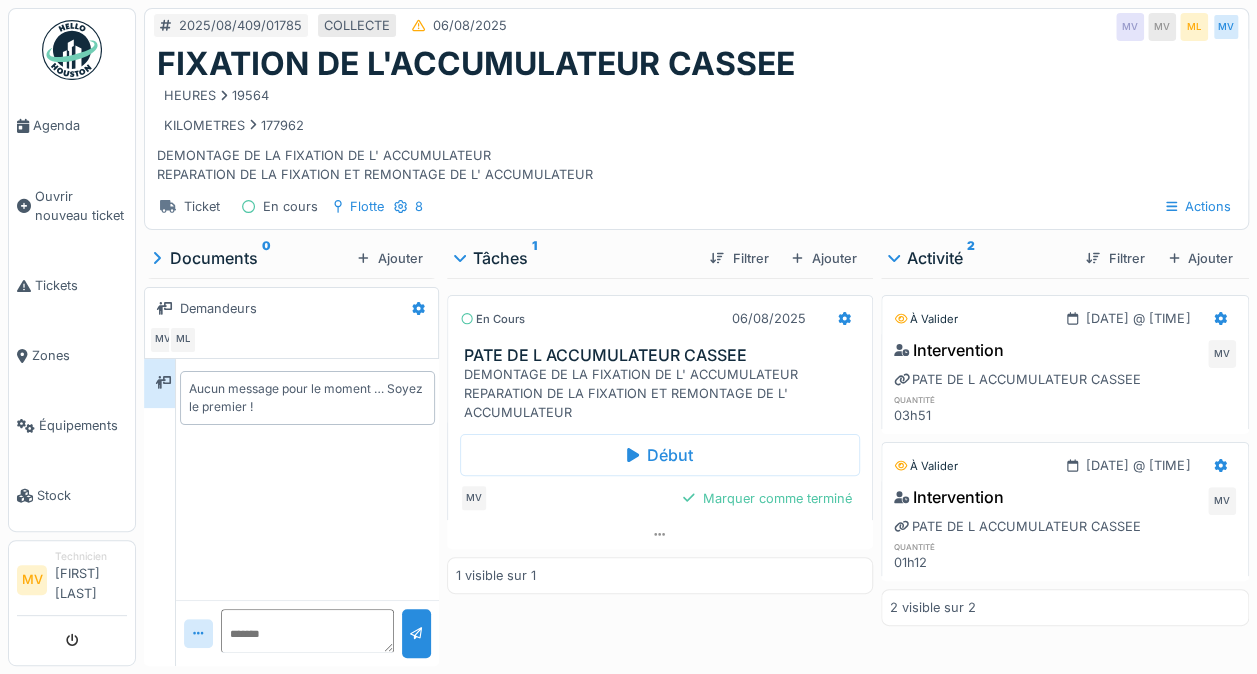 click on "Début" at bounding box center (660, 455) 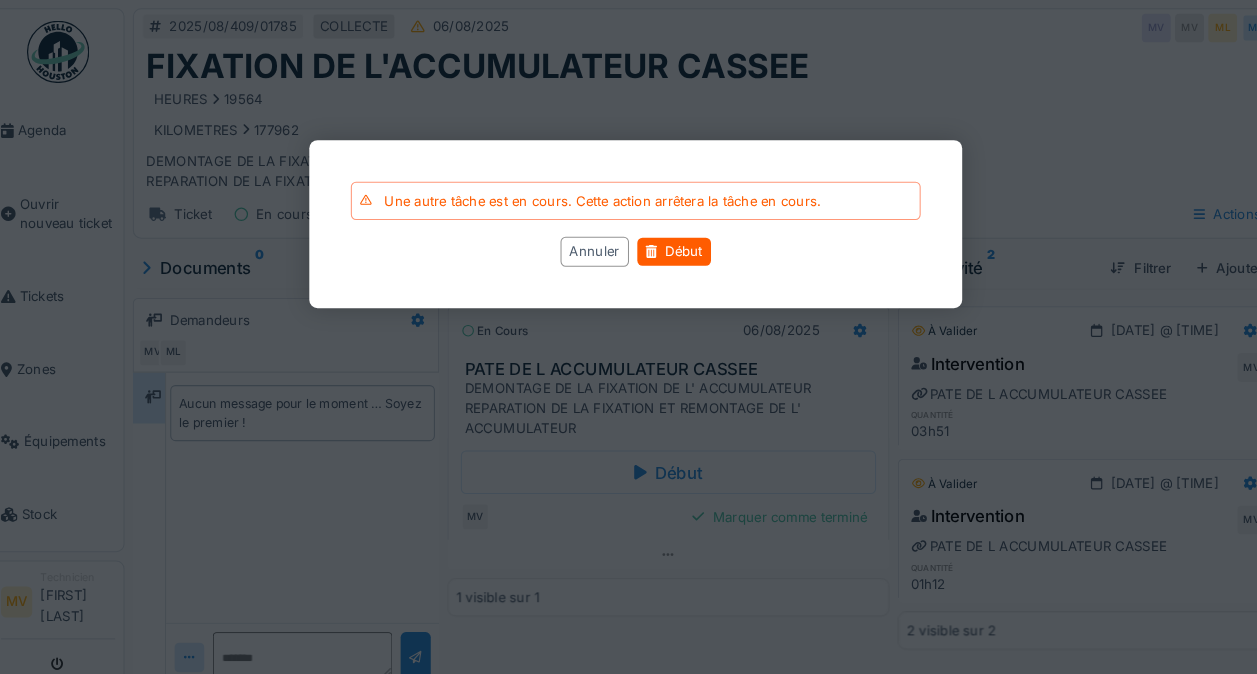 scroll, scrollTop: 15, scrollLeft: 0, axis: vertical 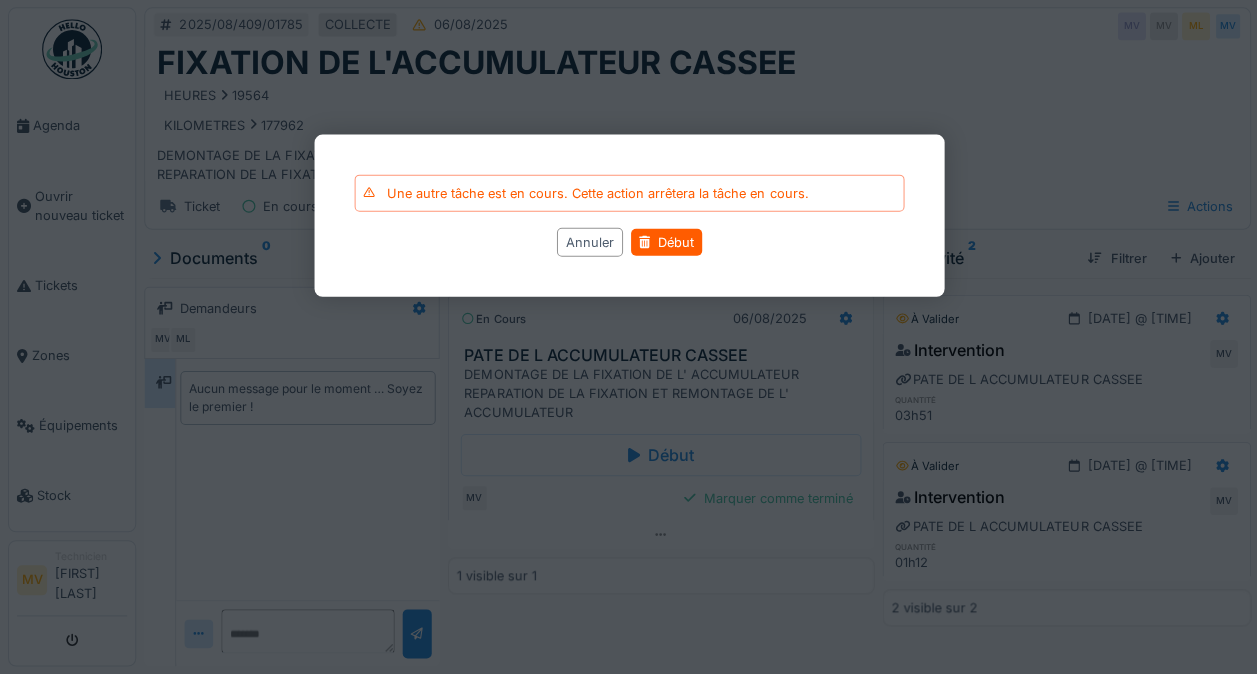 click at bounding box center [628, 337] 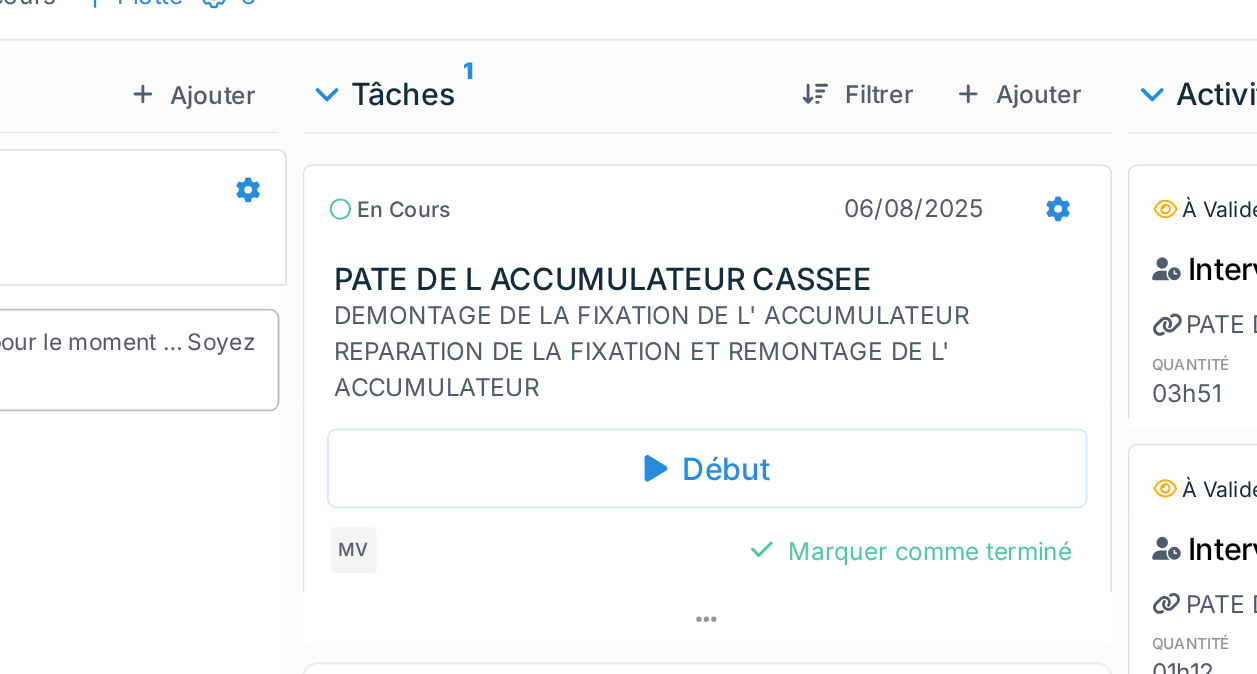 scroll, scrollTop: 14, scrollLeft: 0, axis: vertical 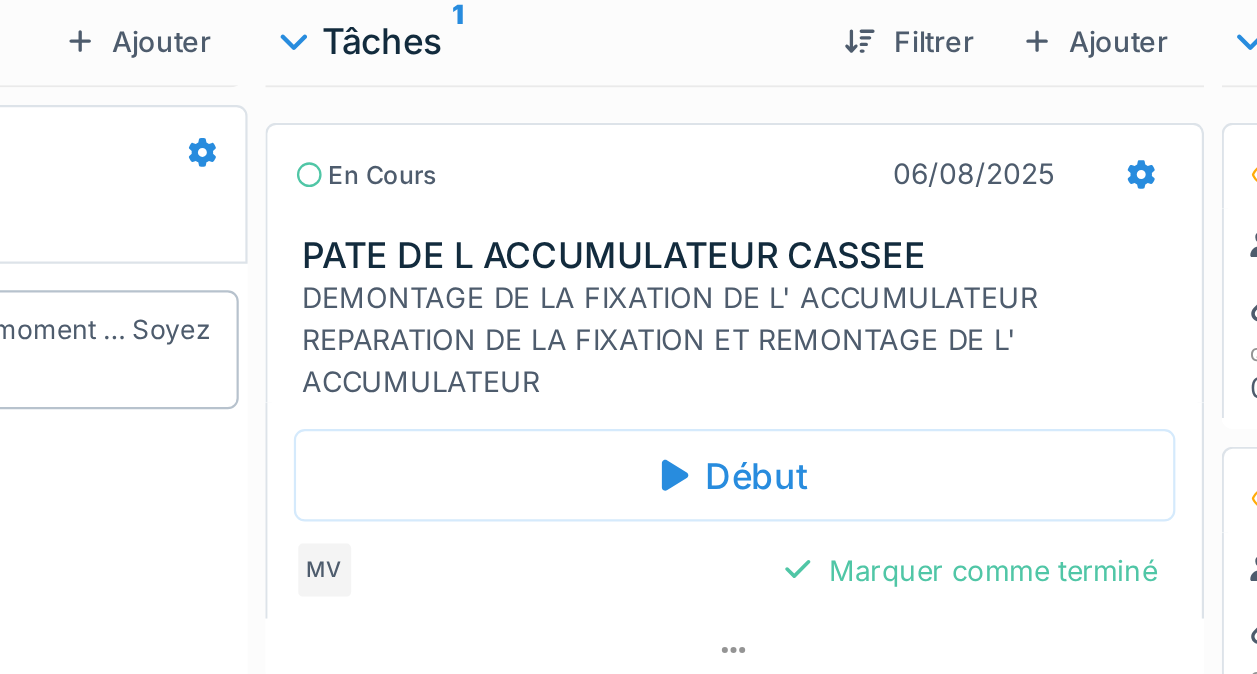 click on "Début" at bounding box center (660, 455) 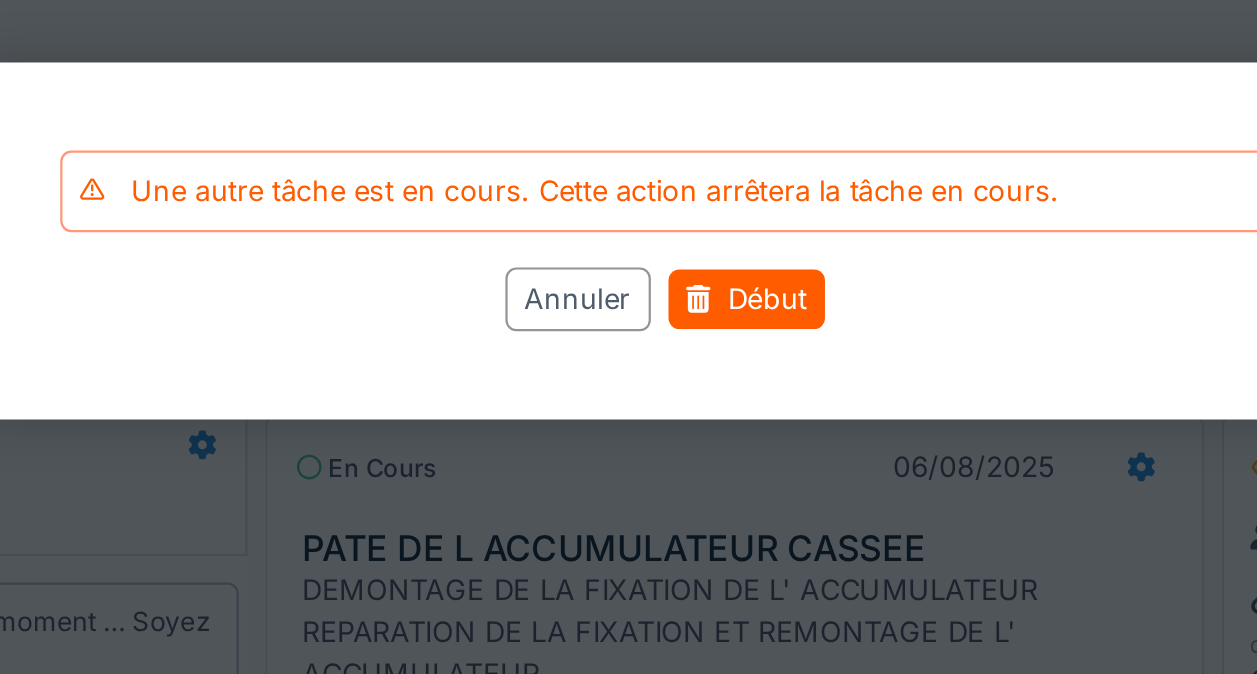 scroll, scrollTop: 14, scrollLeft: 0, axis: vertical 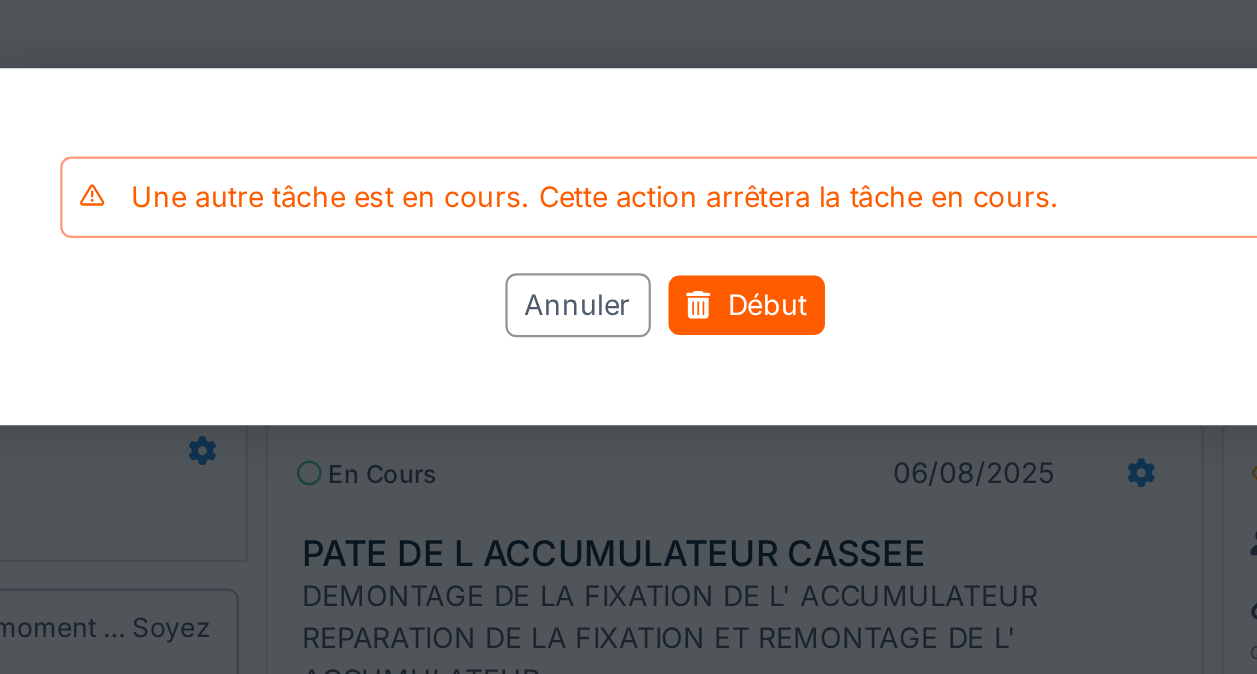 click on "Annuler" at bounding box center [589, 242] 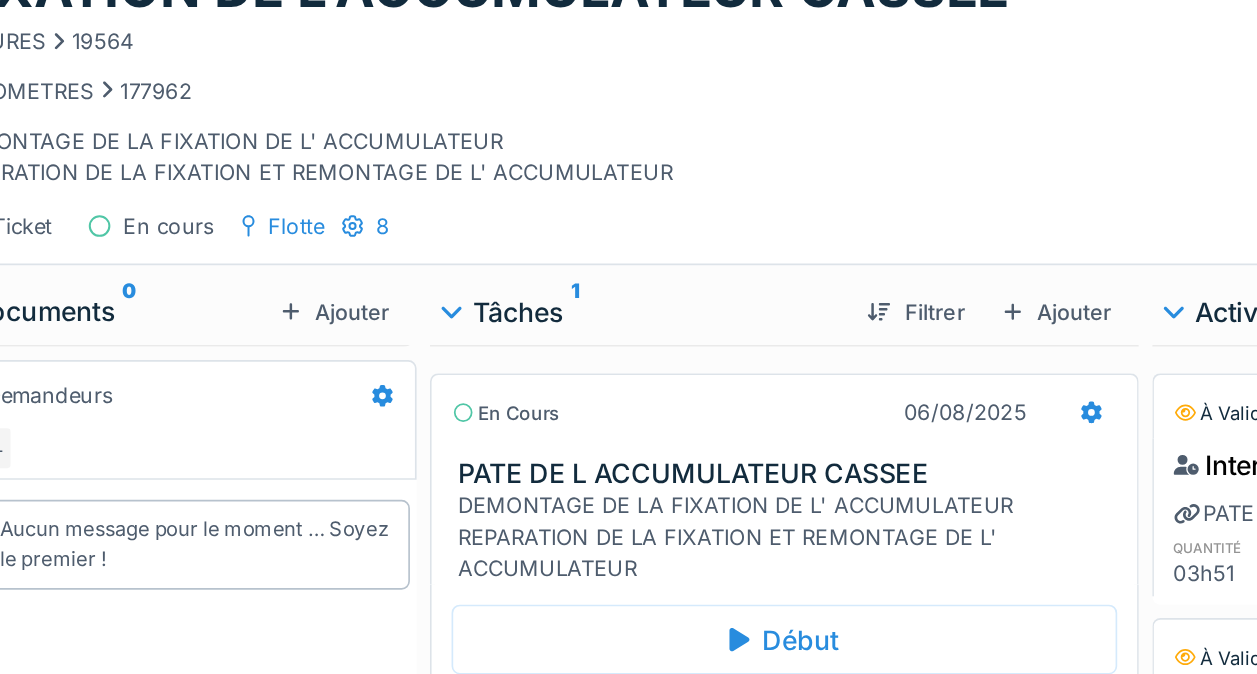 scroll, scrollTop: 14, scrollLeft: 0, axis: vertical 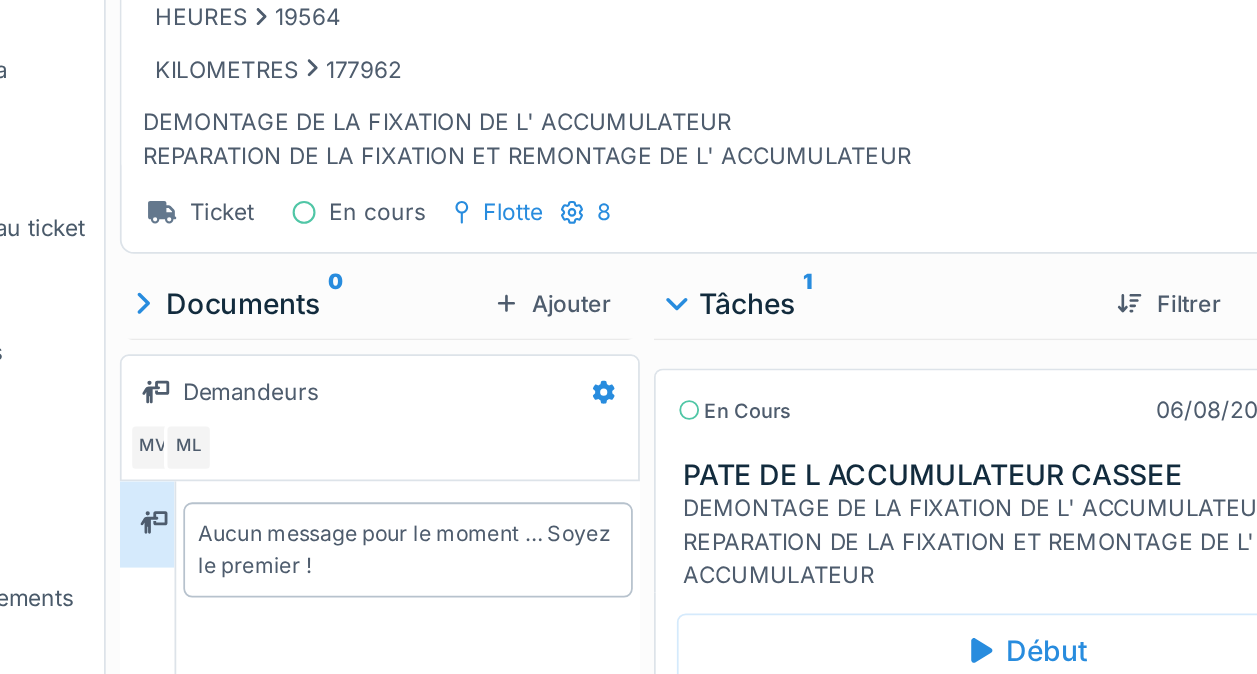 click on "En cours" at bounding box center [290, 206] 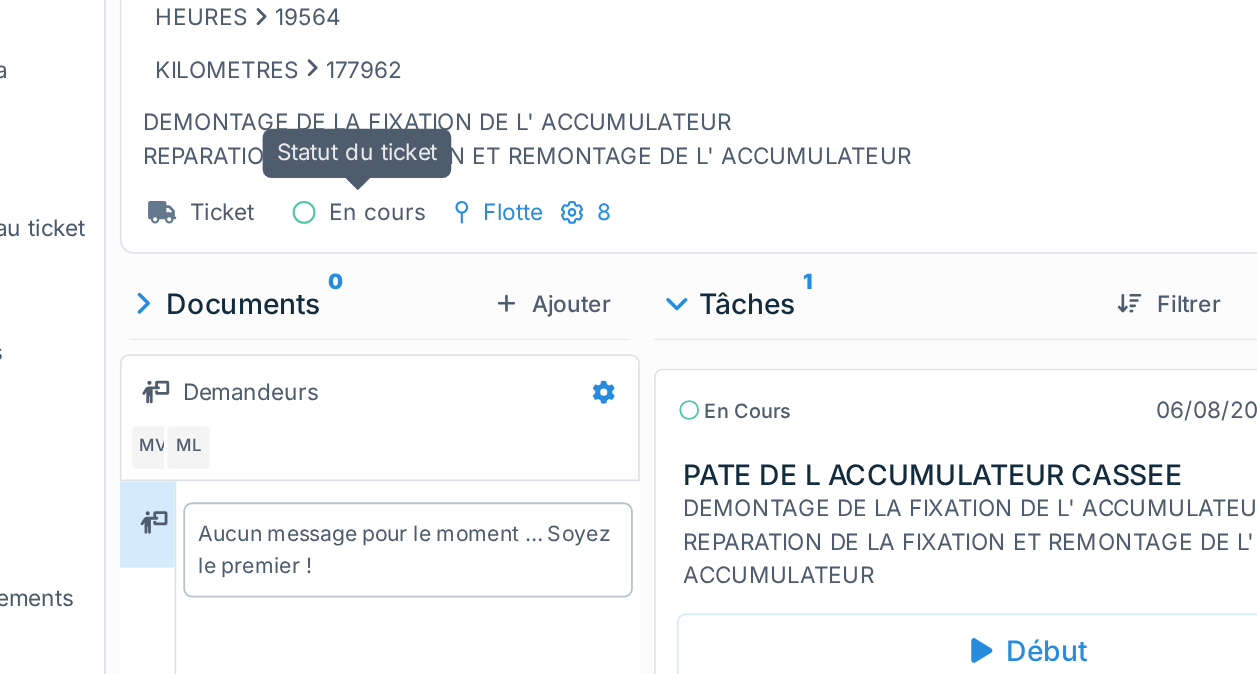 click on "En cours" at bounding box center [290, 206] 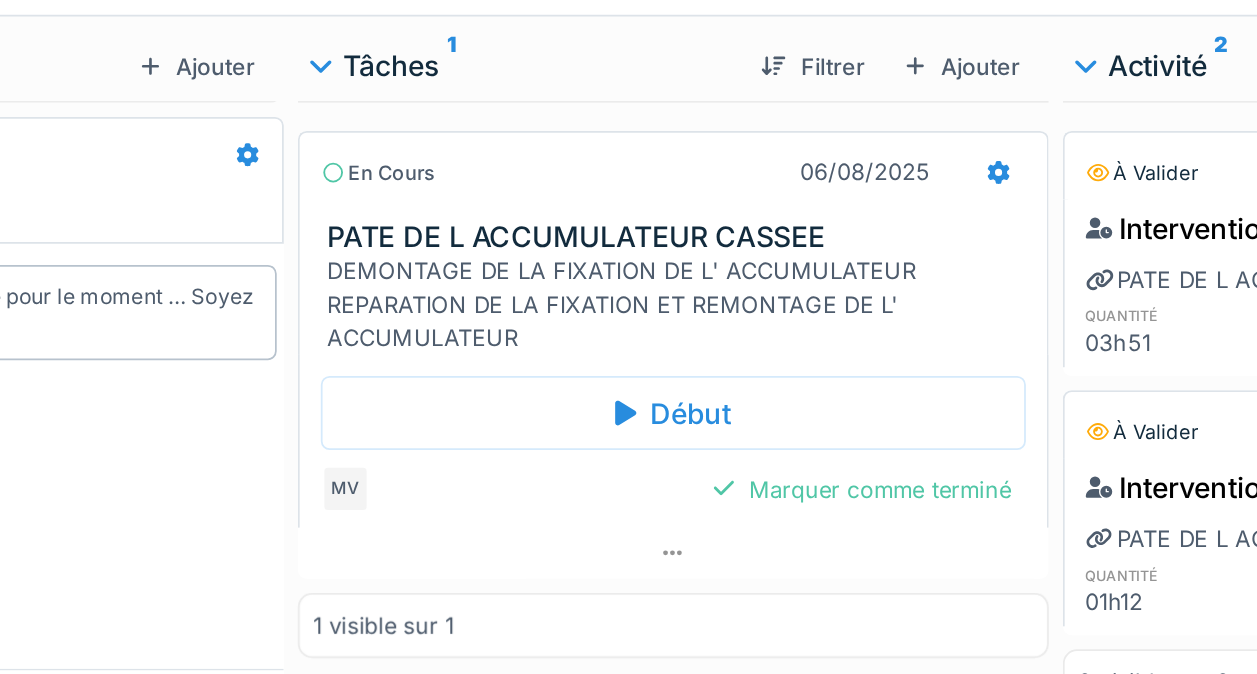 scroll, scrollTop: 14, scrollLeft: 0, axis: vertical 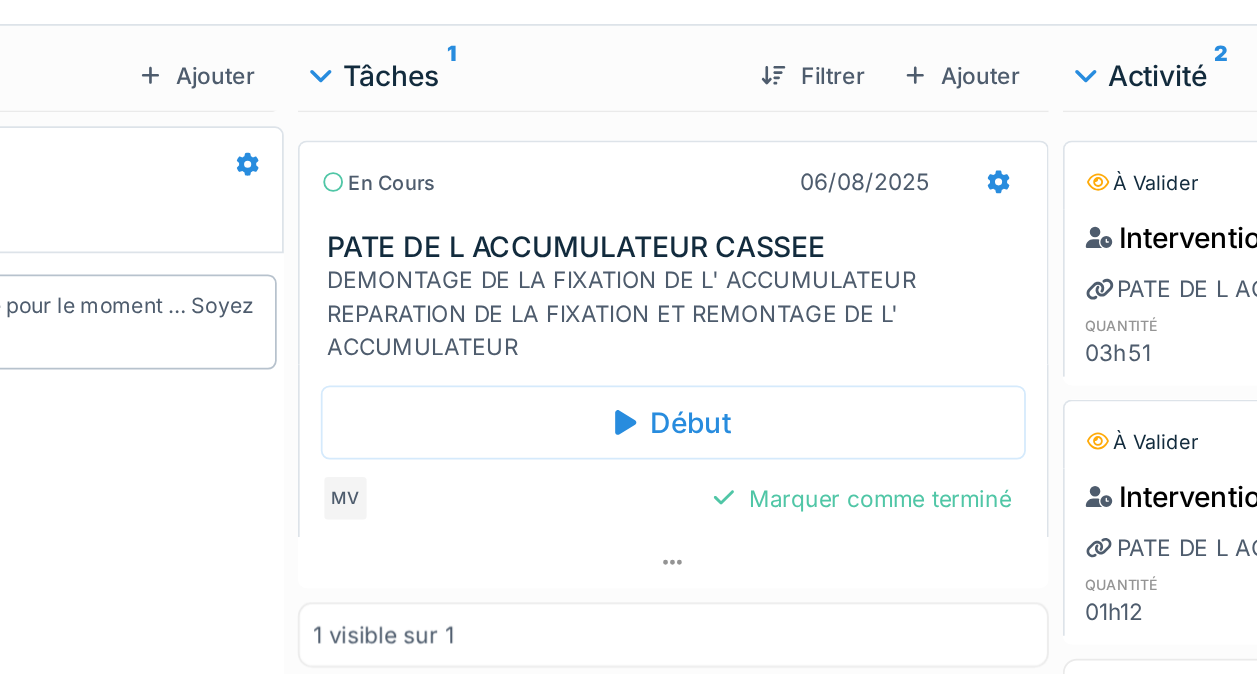 click 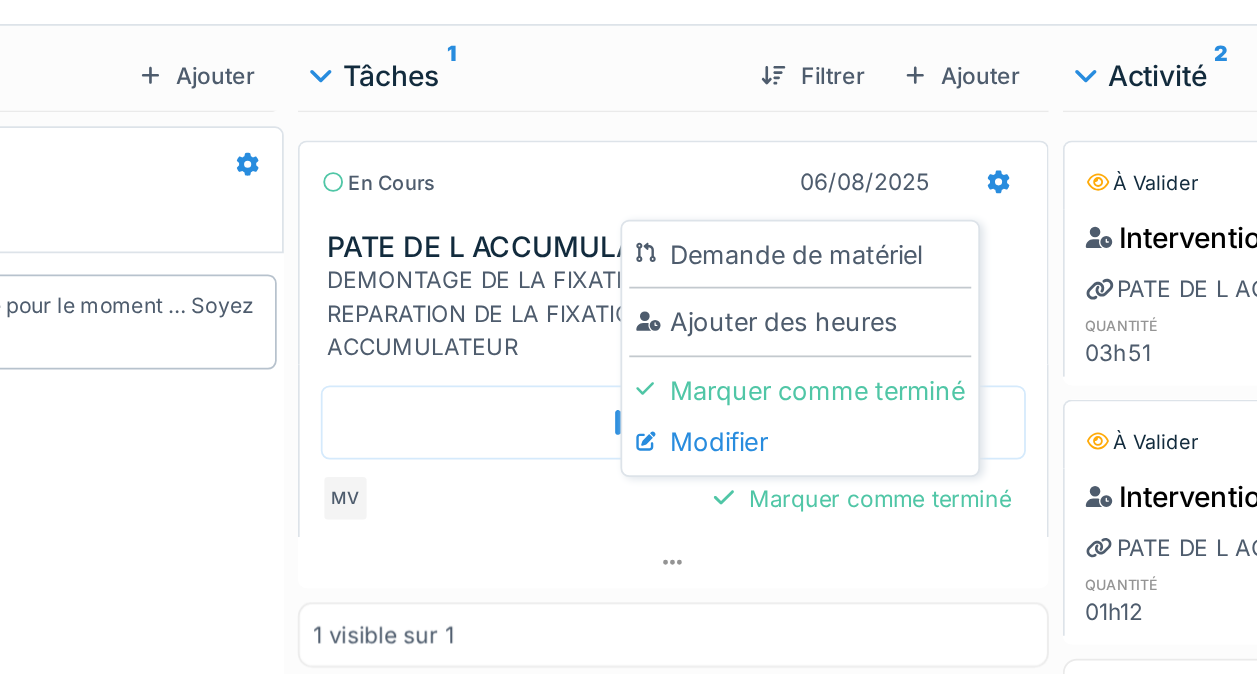 click on "Modifier" at bounding box center [732, 466] 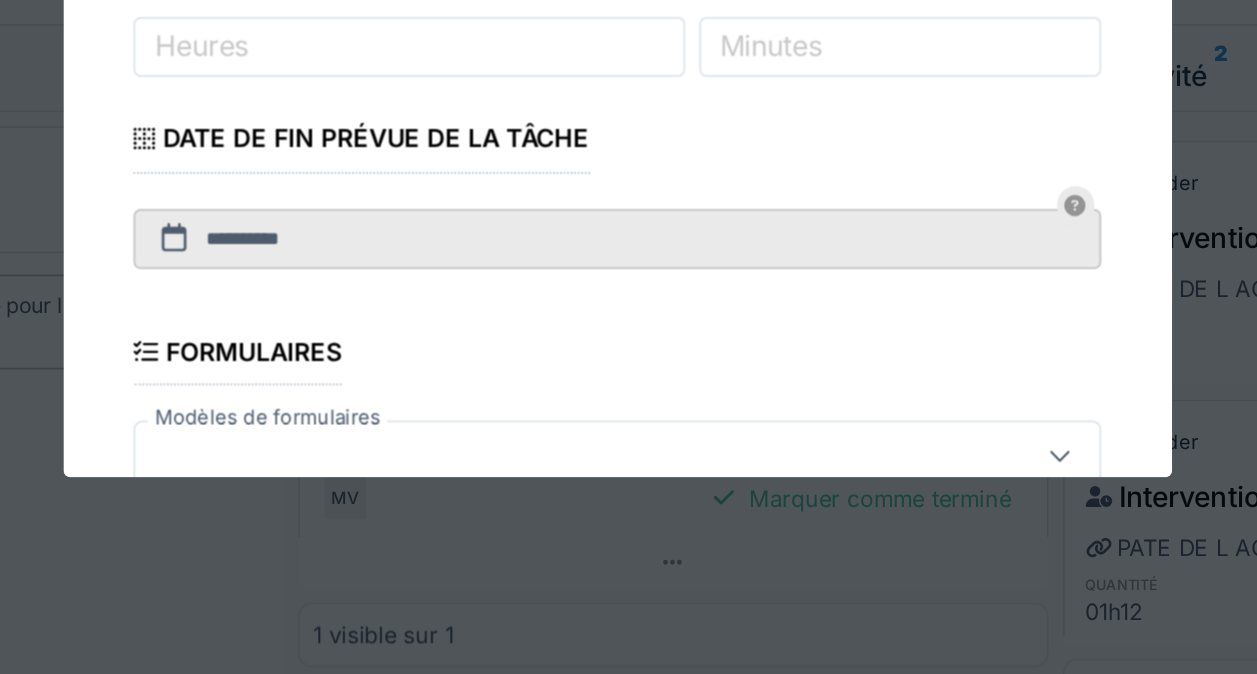 scroll, scrollTop: 14, scrollLeft: 0, axis: vertical 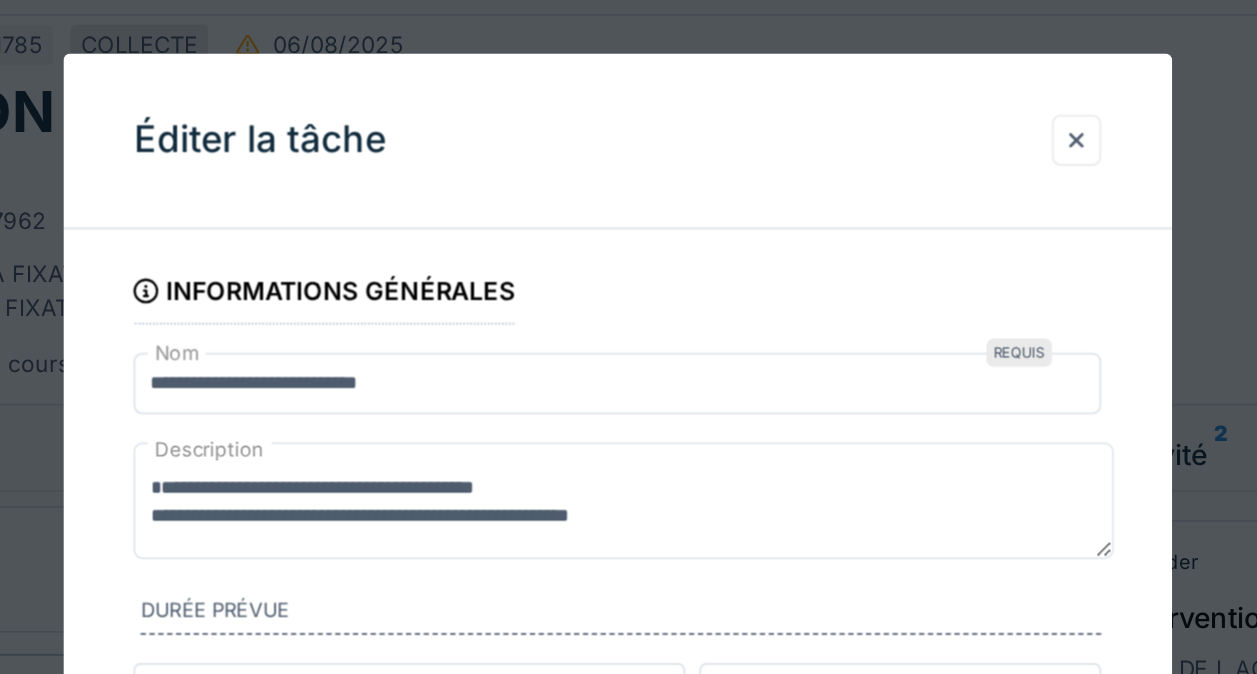 click at bounding box center [889, 79] 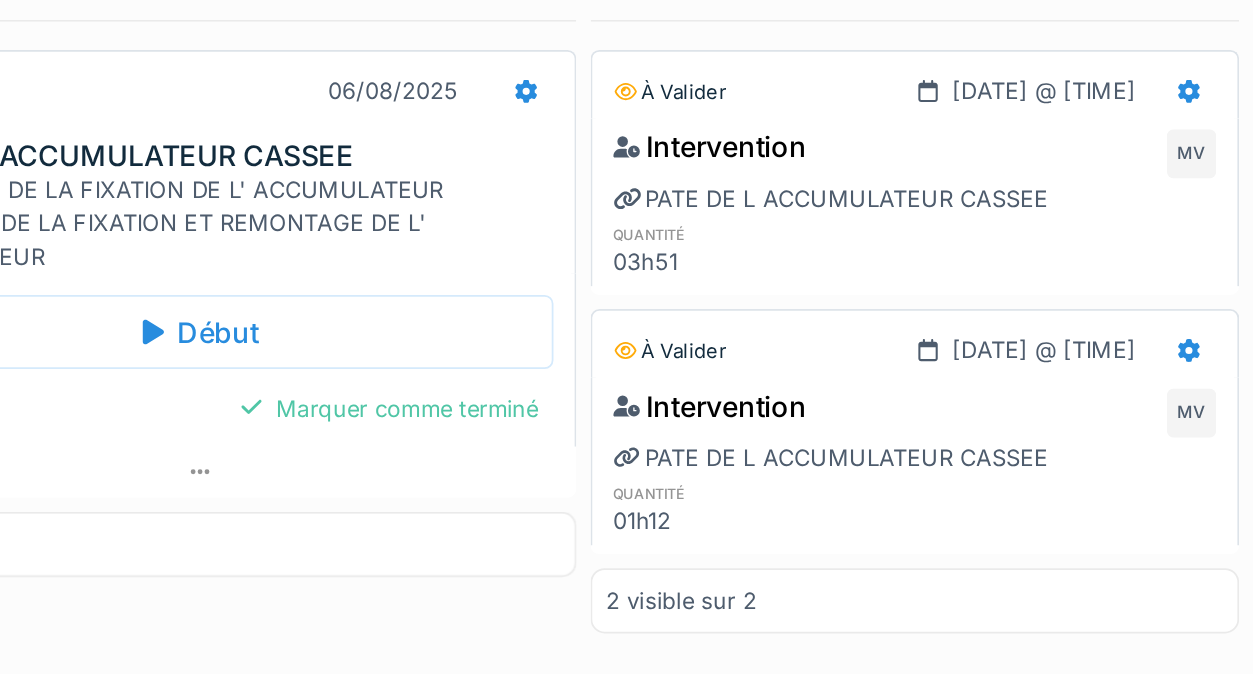 scroll, scrollTop: 14, scrollLeft: 0, axis: vertical 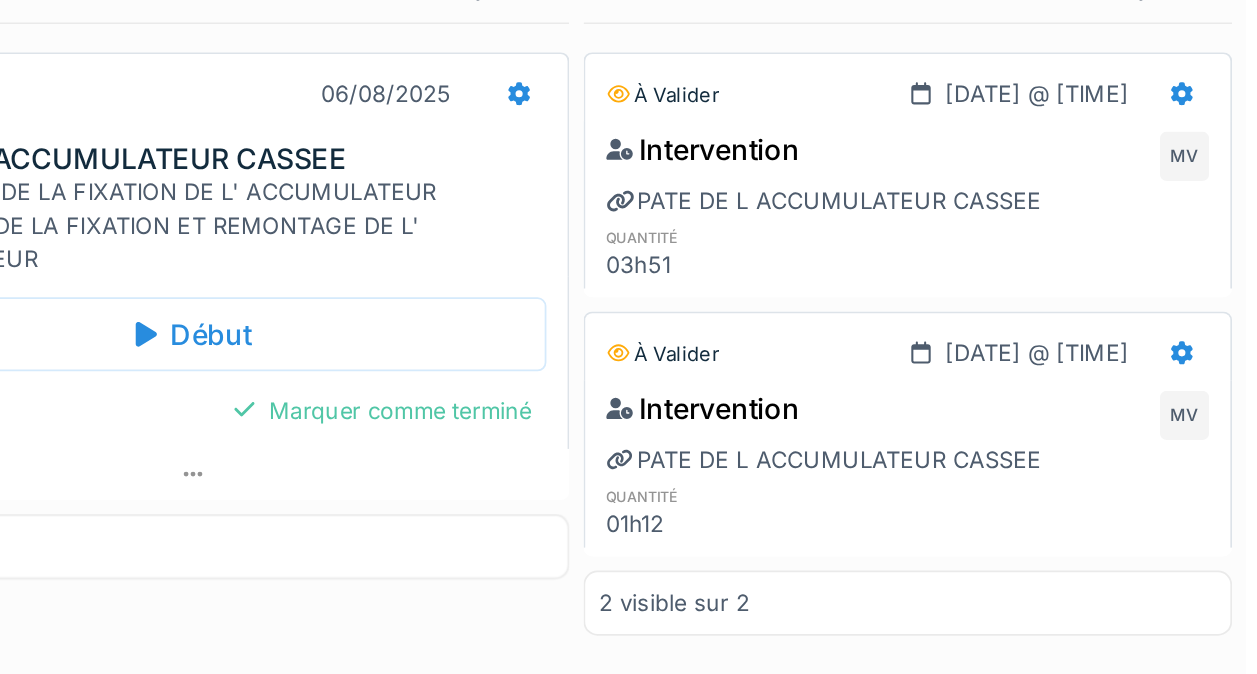 click at bounding box center (1220, 465) 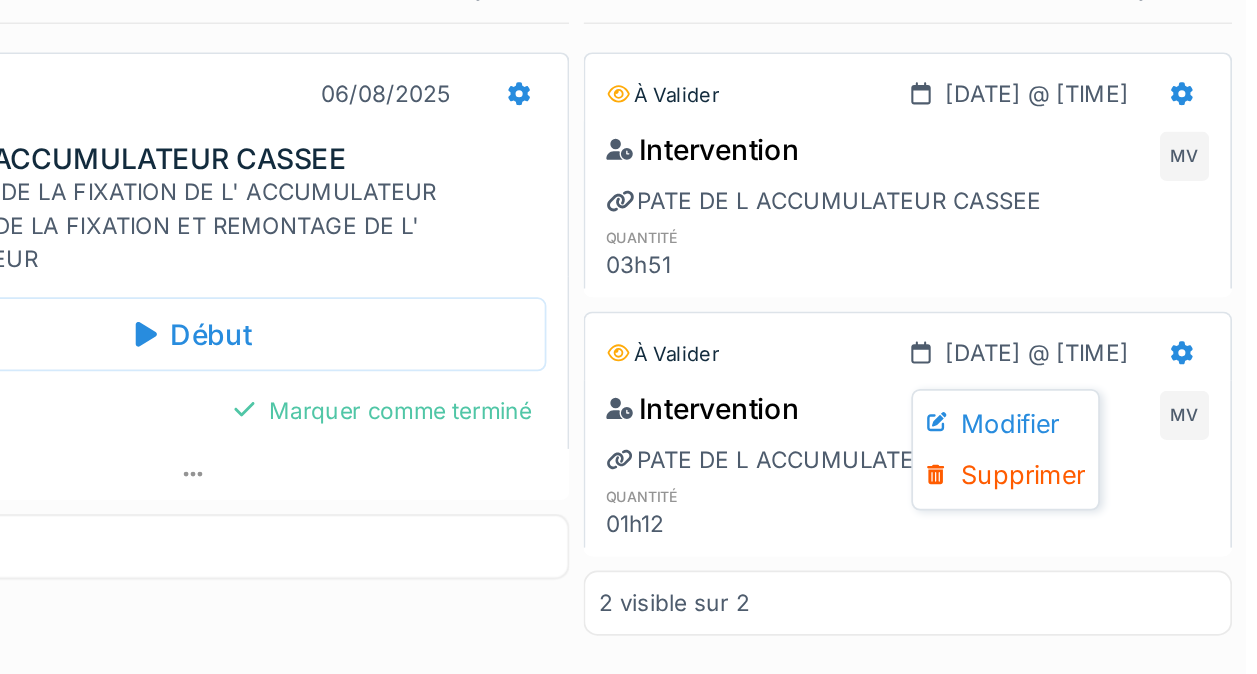 click at bounding box center [1181, 415] 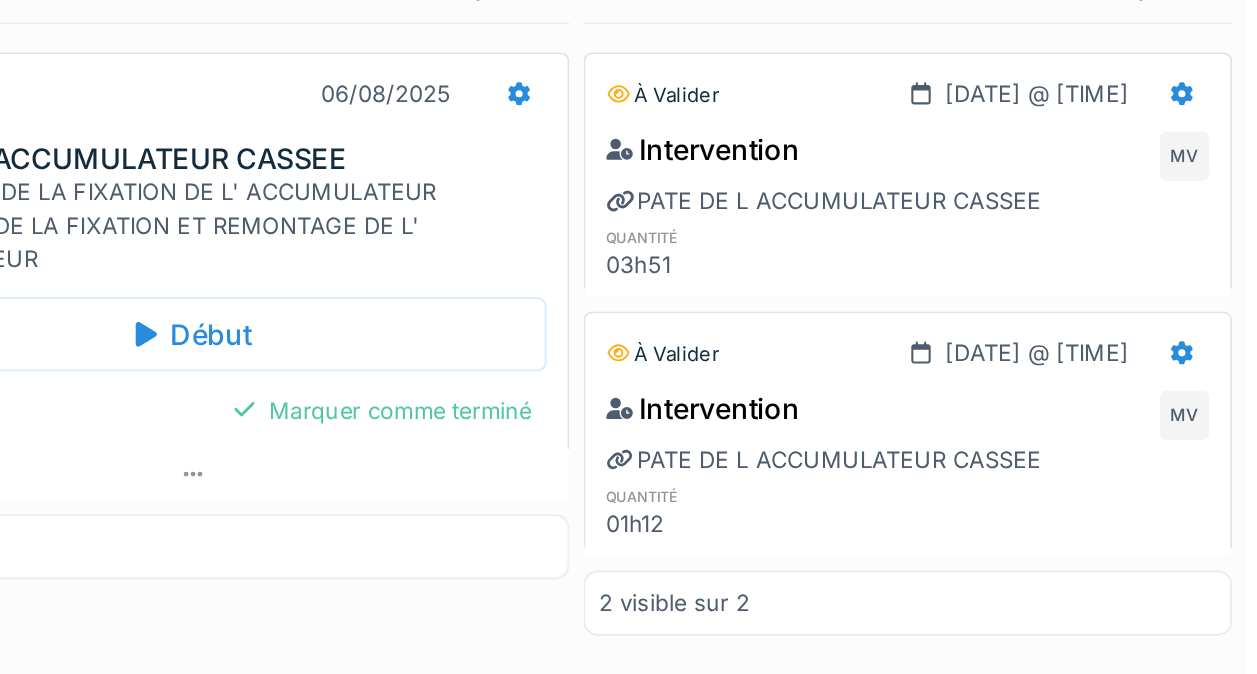 click at bounding box center [1220, 318] 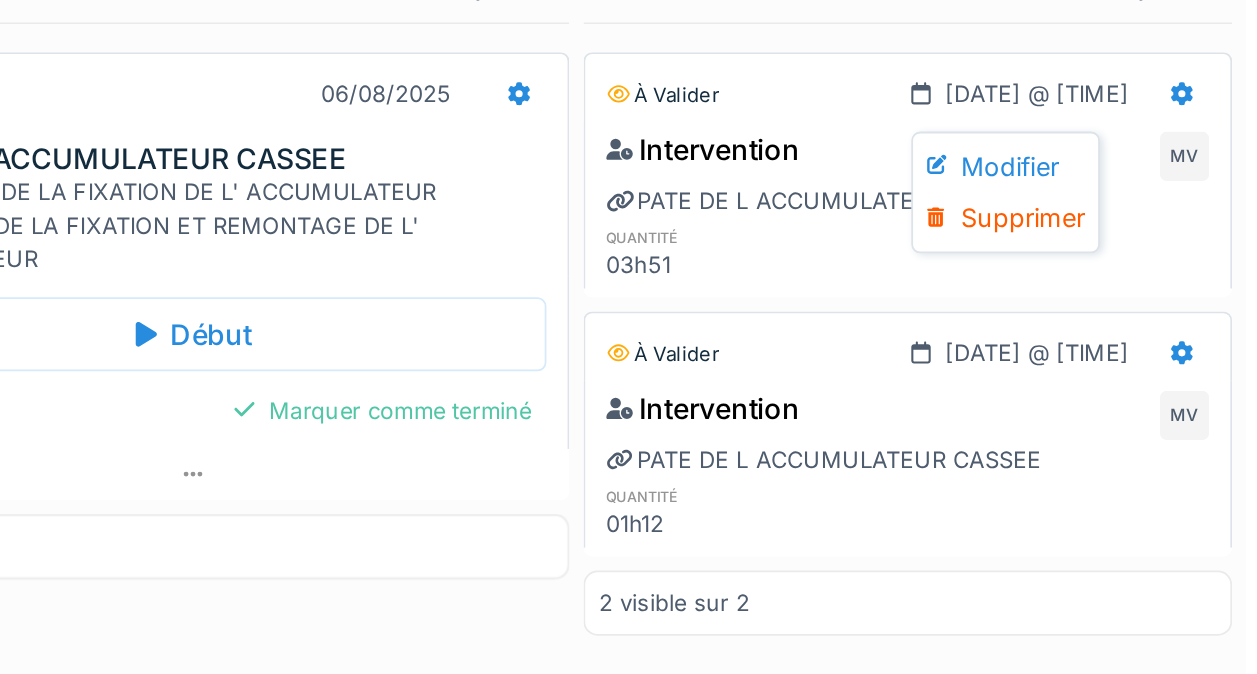 click on "Modifier" at bounding box center (1120, 360) 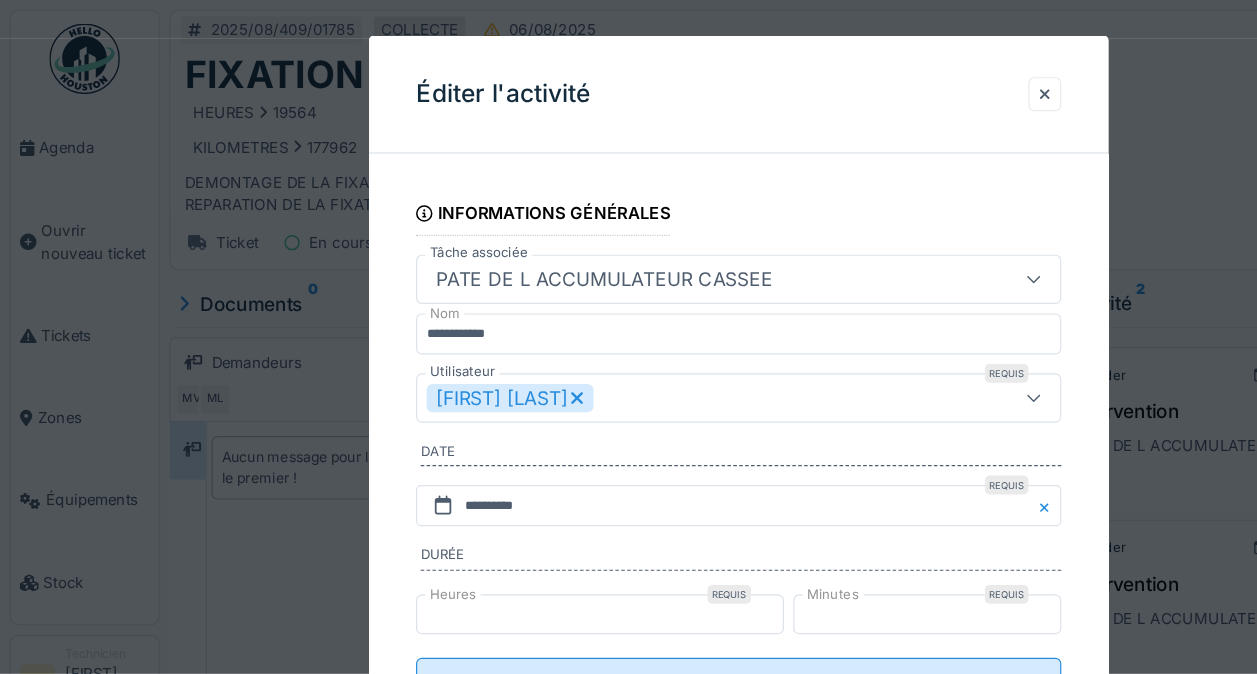 scroll, scrollTop: 0, scrollLeft: 0, axis: both 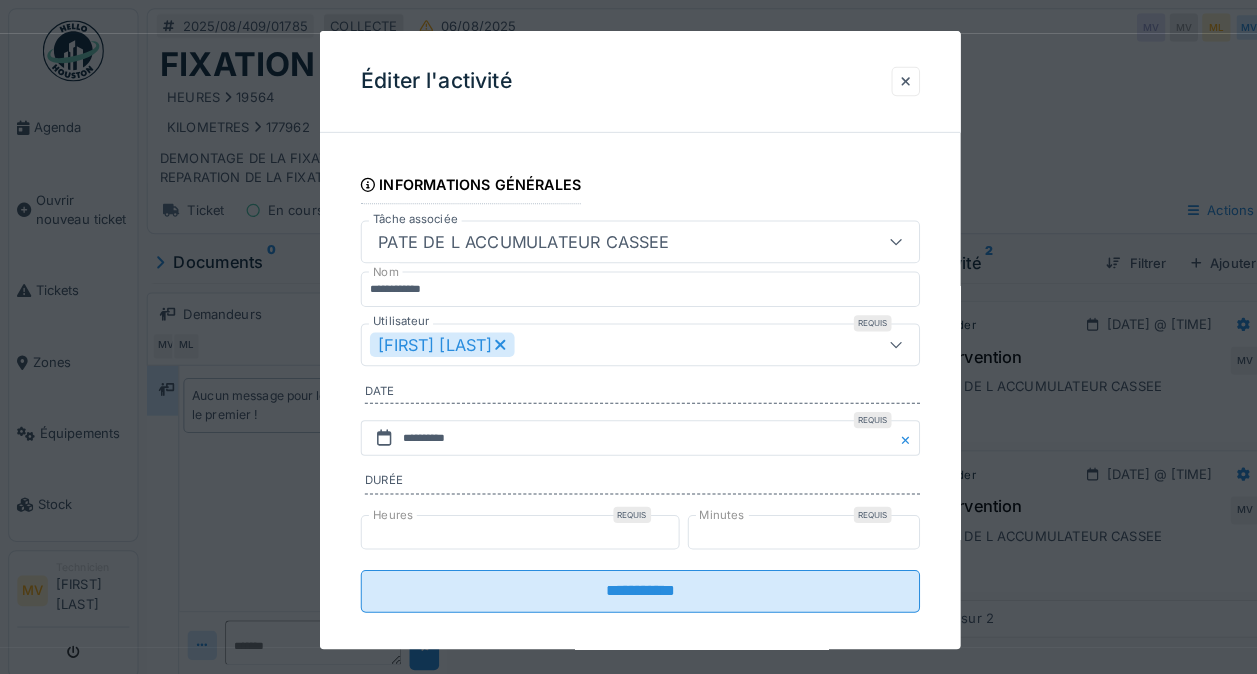 click at bounding box center [889, 79] 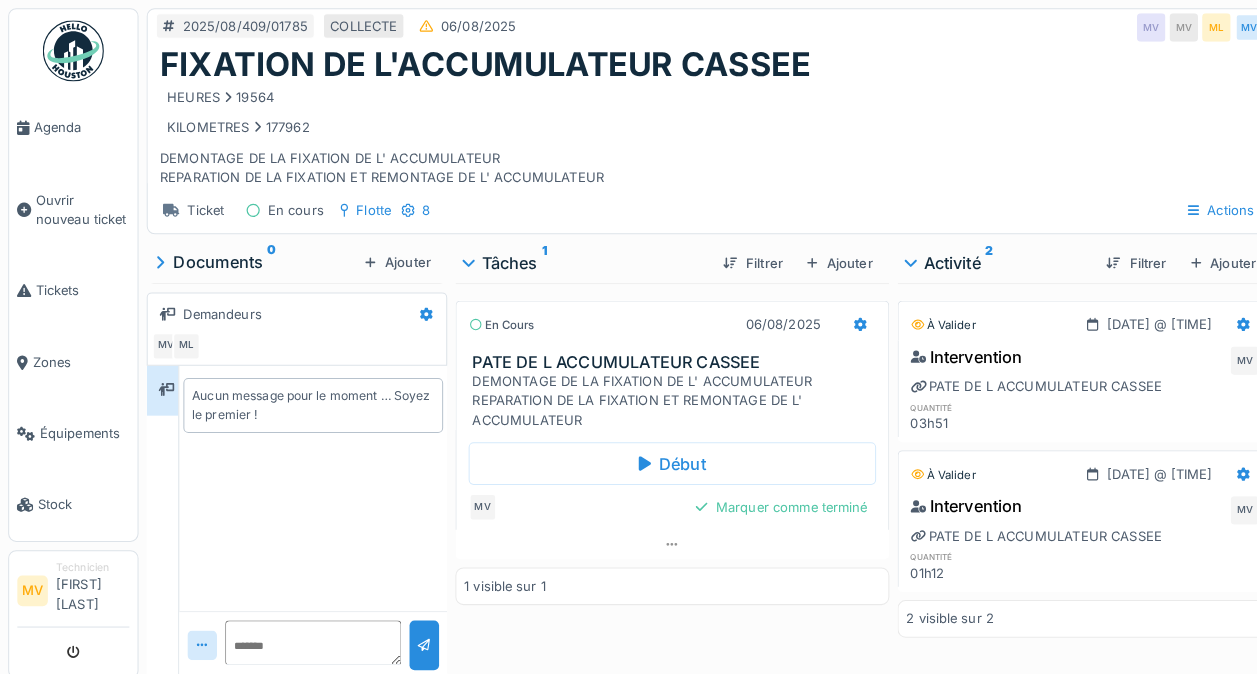click at bounding box center [1220, 465] 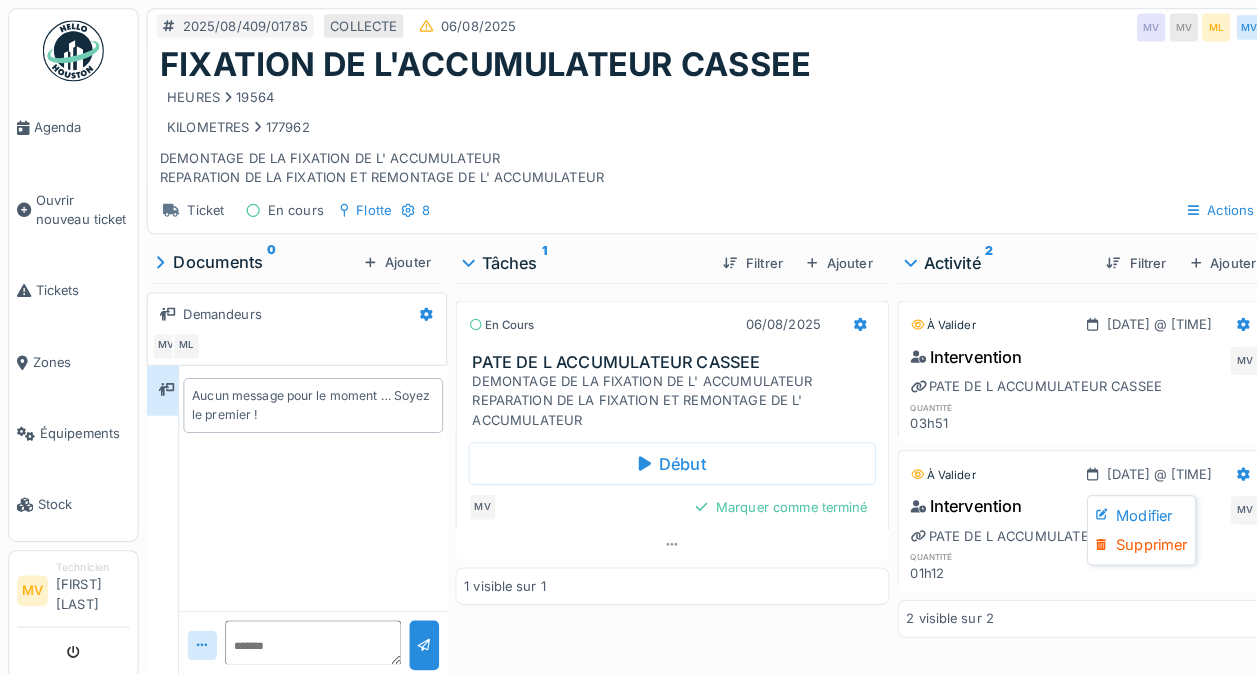 click on "Modifier" at bounding box center (1120, 506) 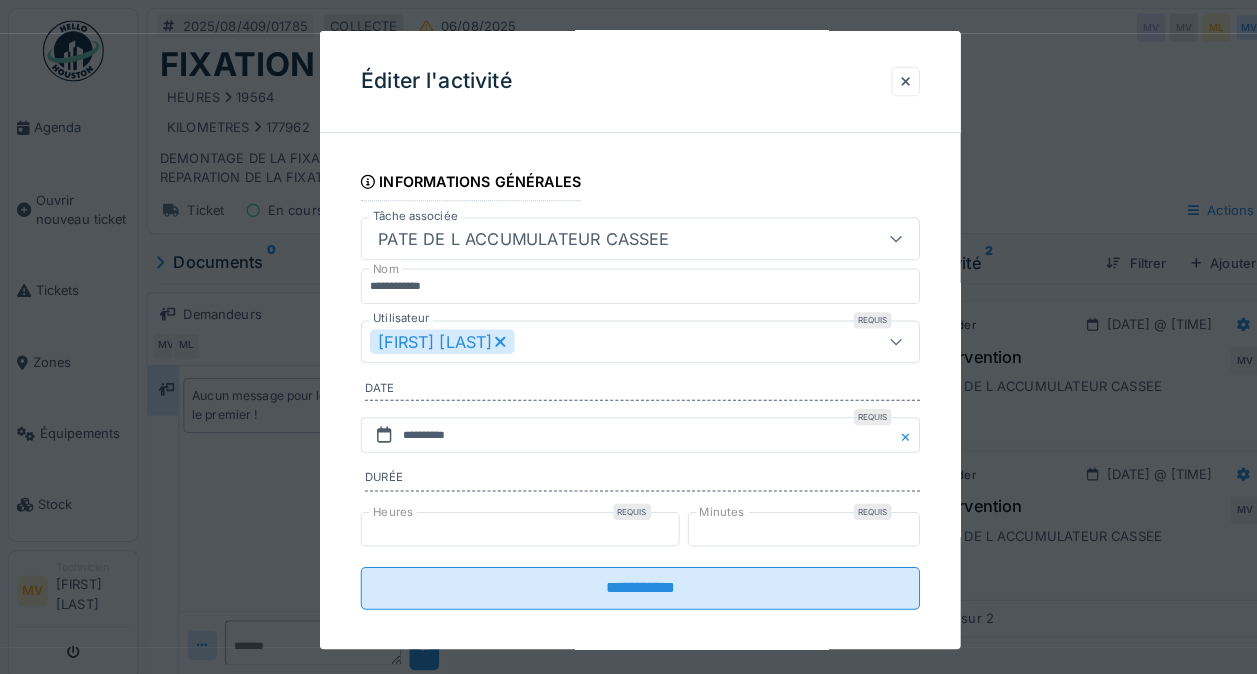 scroll, scrollTop: 4, scrollLeft: 0, axis: vertical 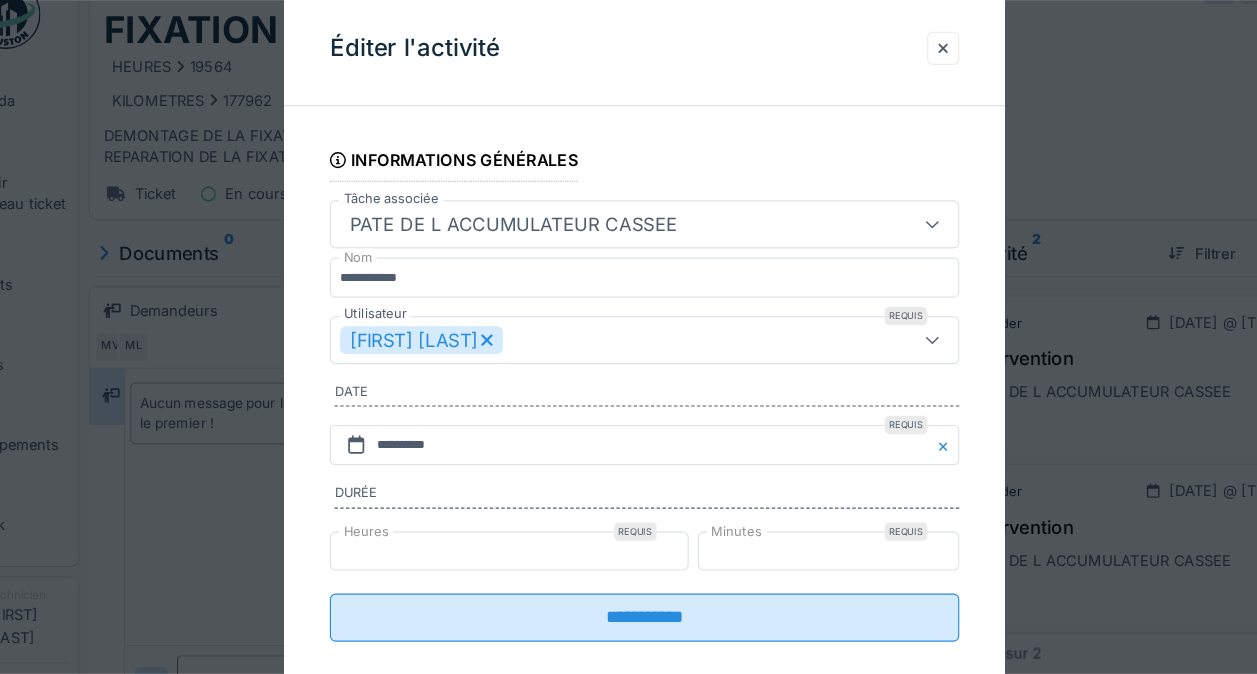 click at bounding box center (889, 79) 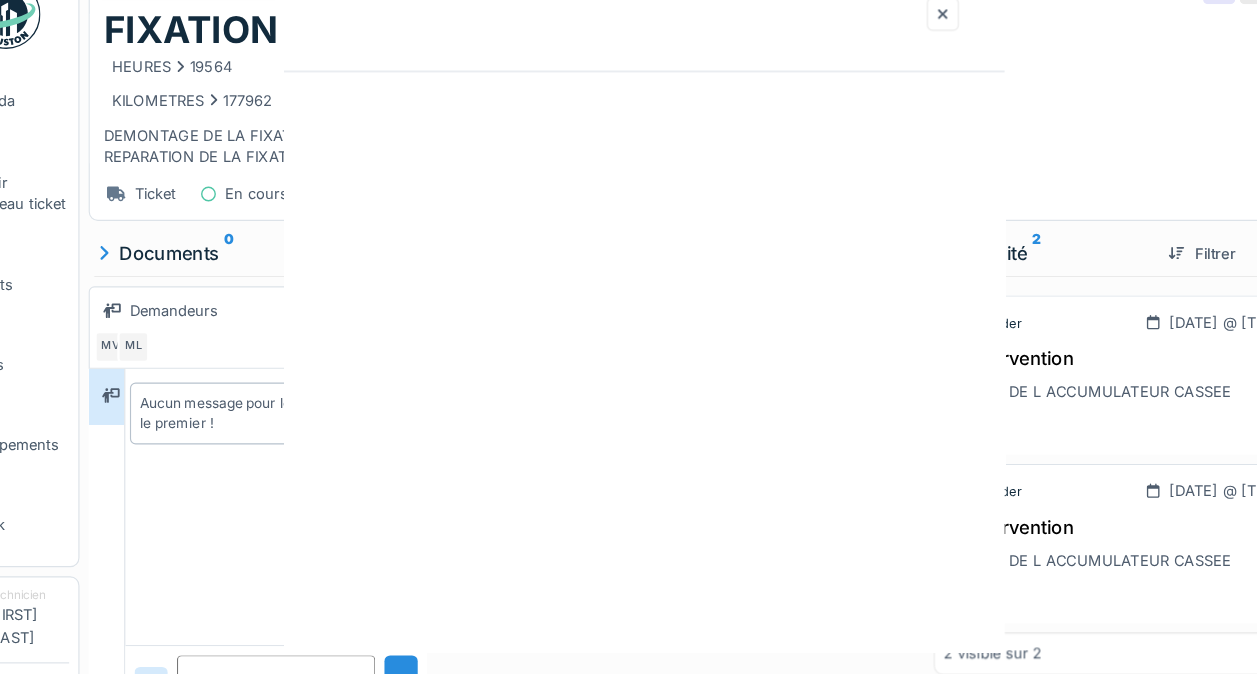 scroll, scrollTop: 0, scrollLeft: 0, axis: both 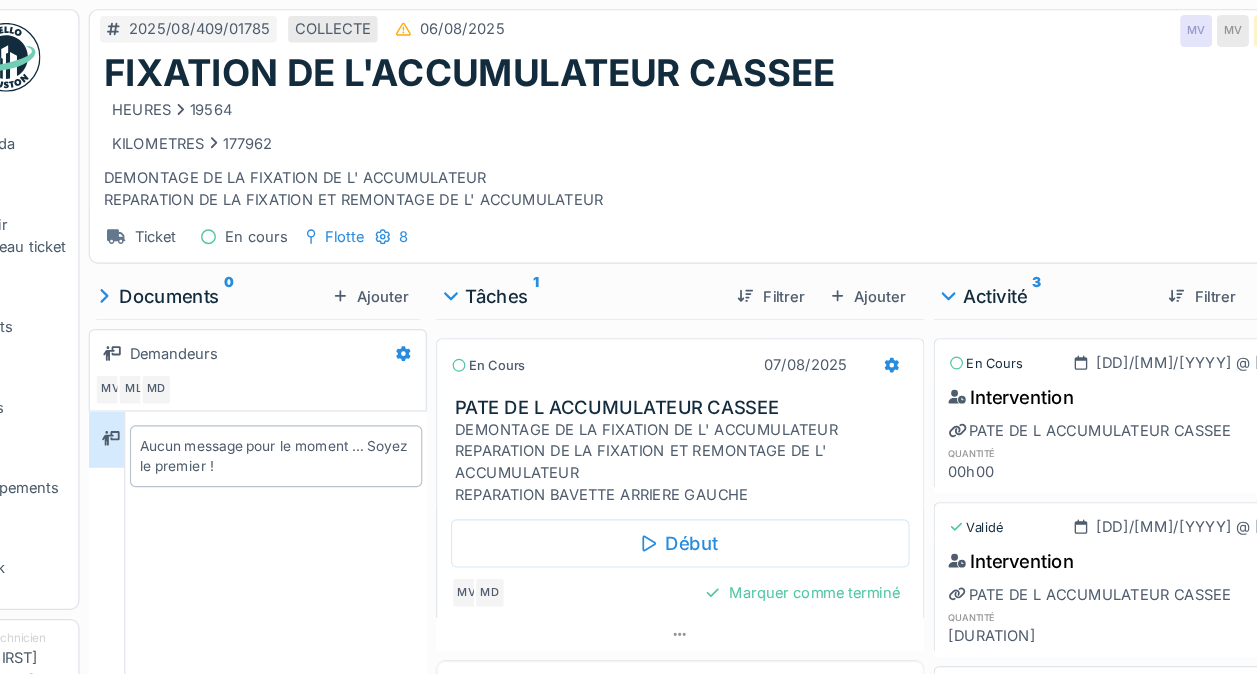 click on "Début" at bounding box center [660, 474] 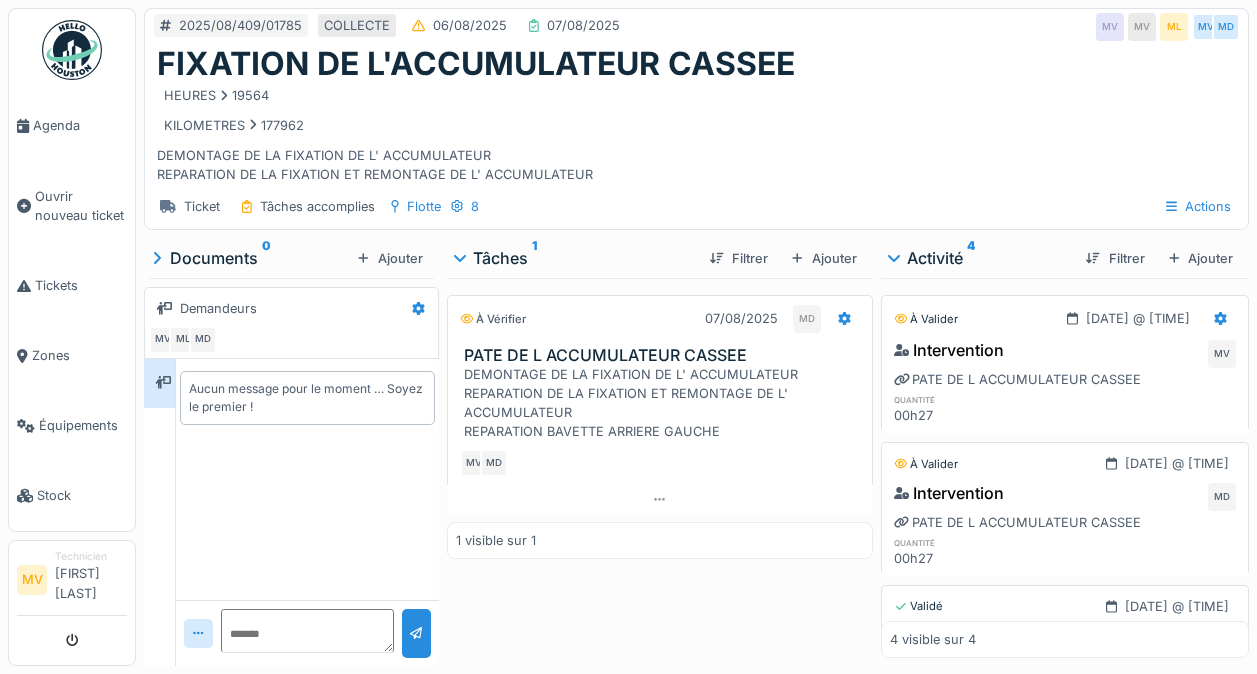 scroll, scrollTop: 0, scrollLeft: 0, axis: both 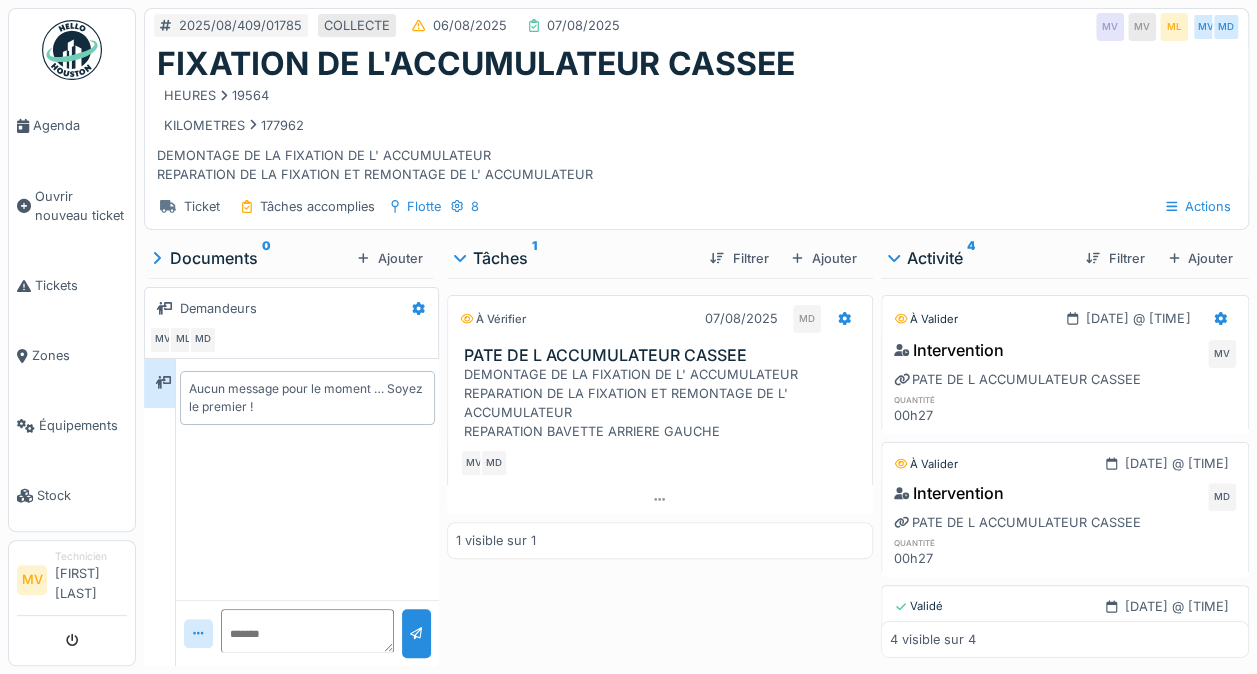 click on "Agenda" at bounding box center (72, 125) 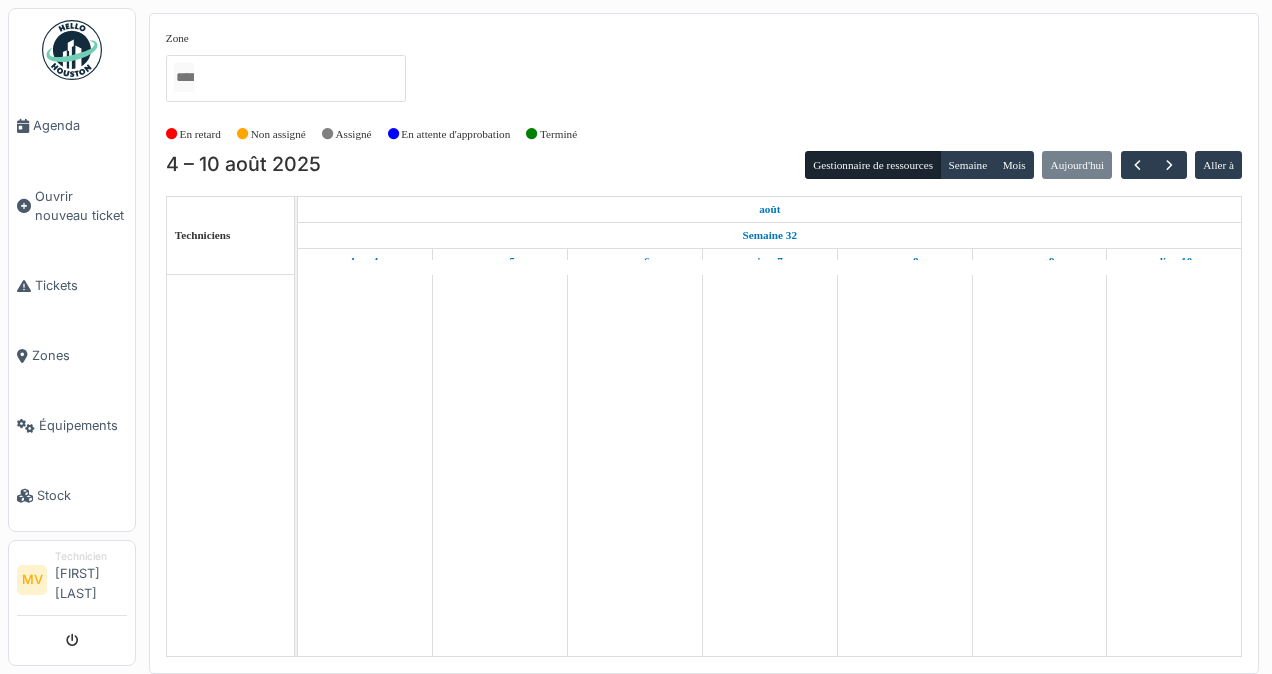 scroll, scrollTop: 0, scrollLeft: 0, axis: both 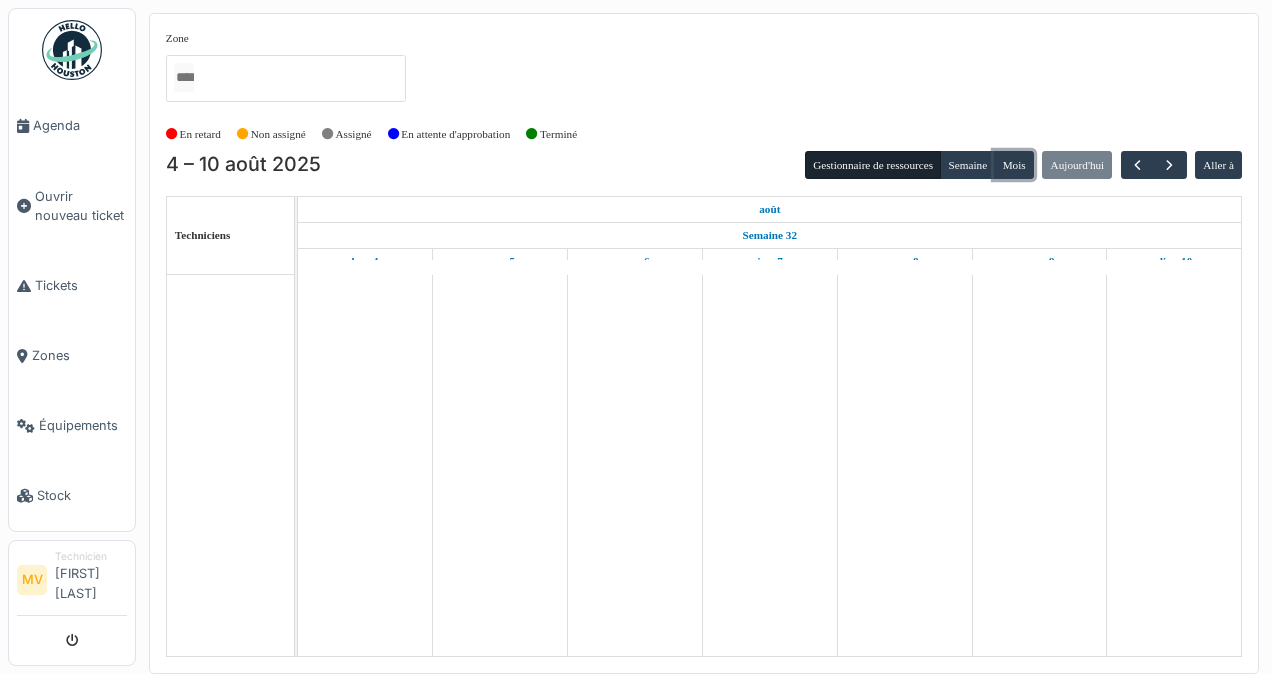 click on "Mois" at bounding box center (1014, 165) 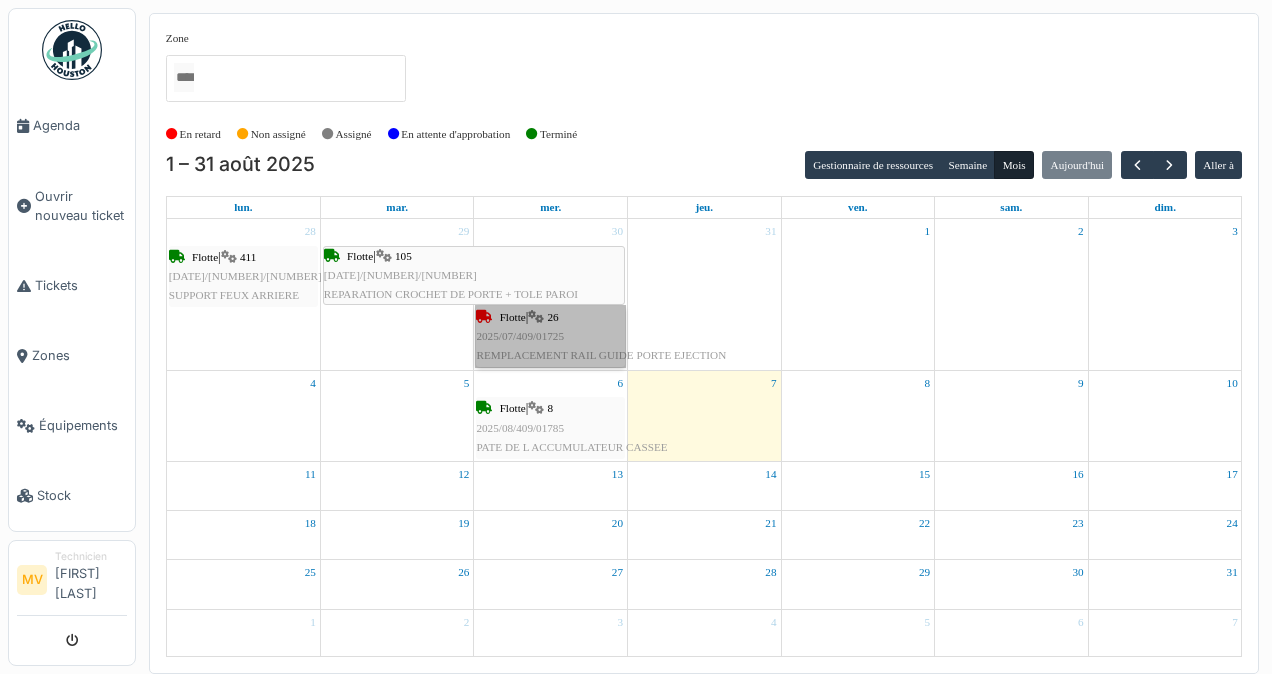 click on "Flotte
|     26
2025/07/409/01725
REMPLACEMENT RAIL GUIDE PORTE EJECTION" at bounding box center [550, 337] 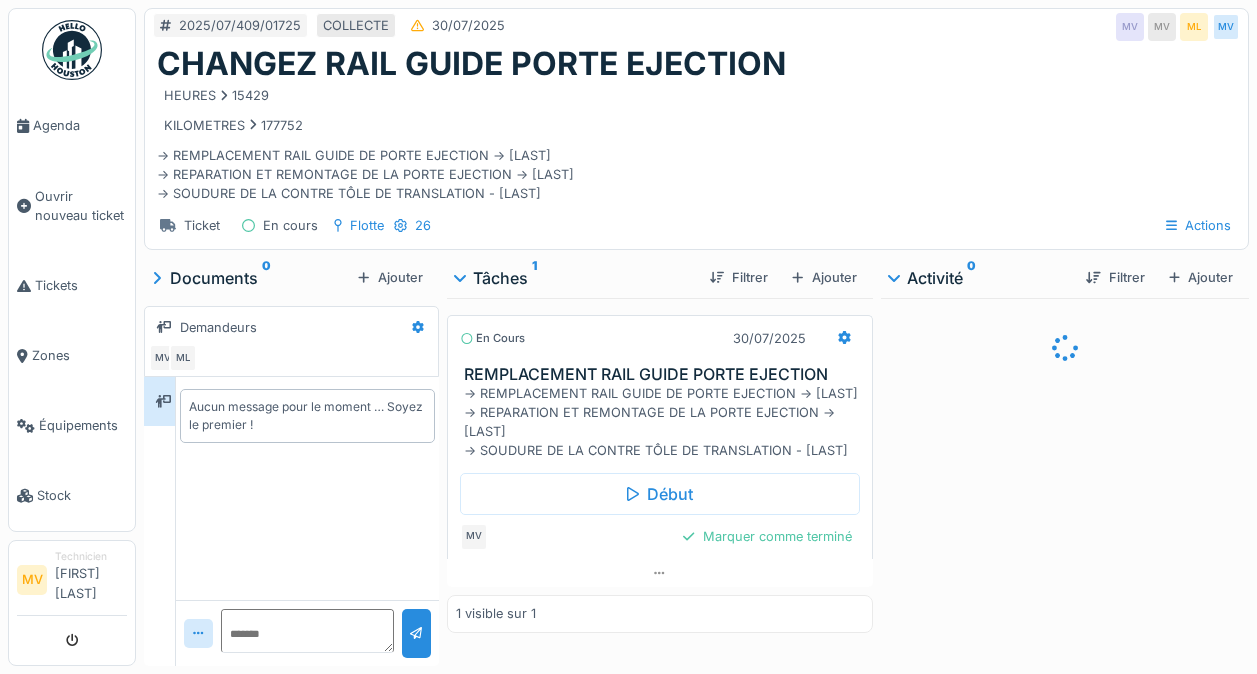 scroll, scrollTop: 0, scrollLeft: 0, axis: both 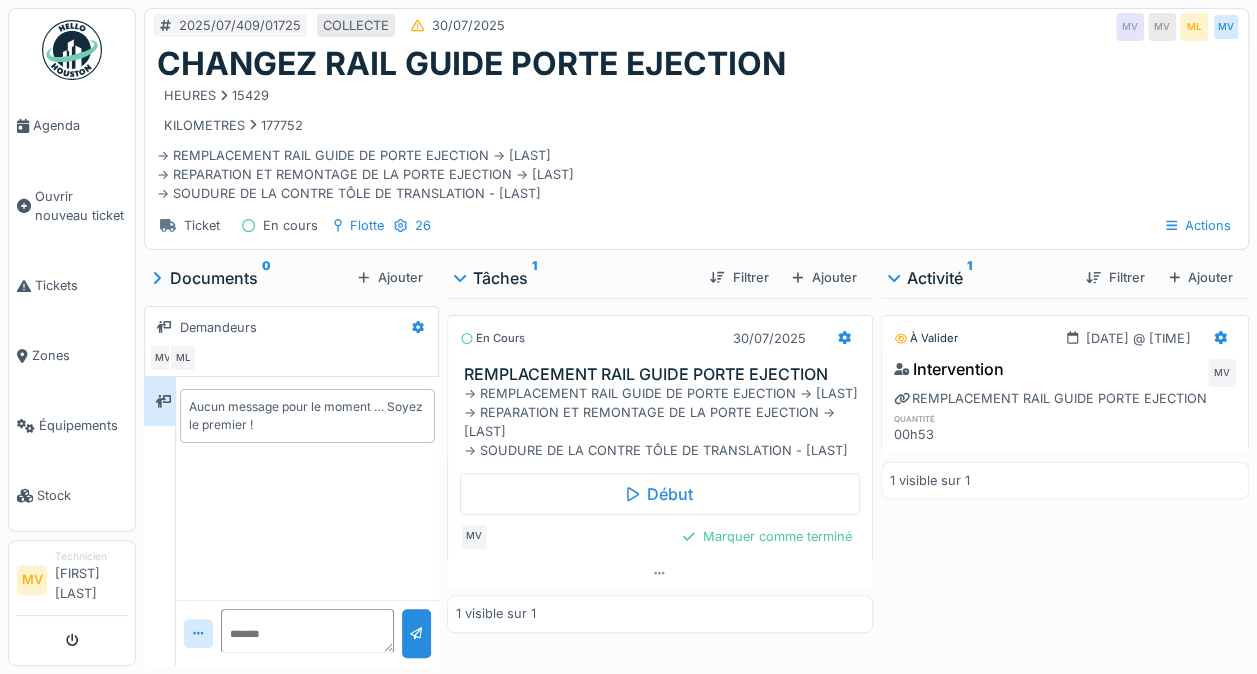 click on "Début" at bounding box center (660, 494) 